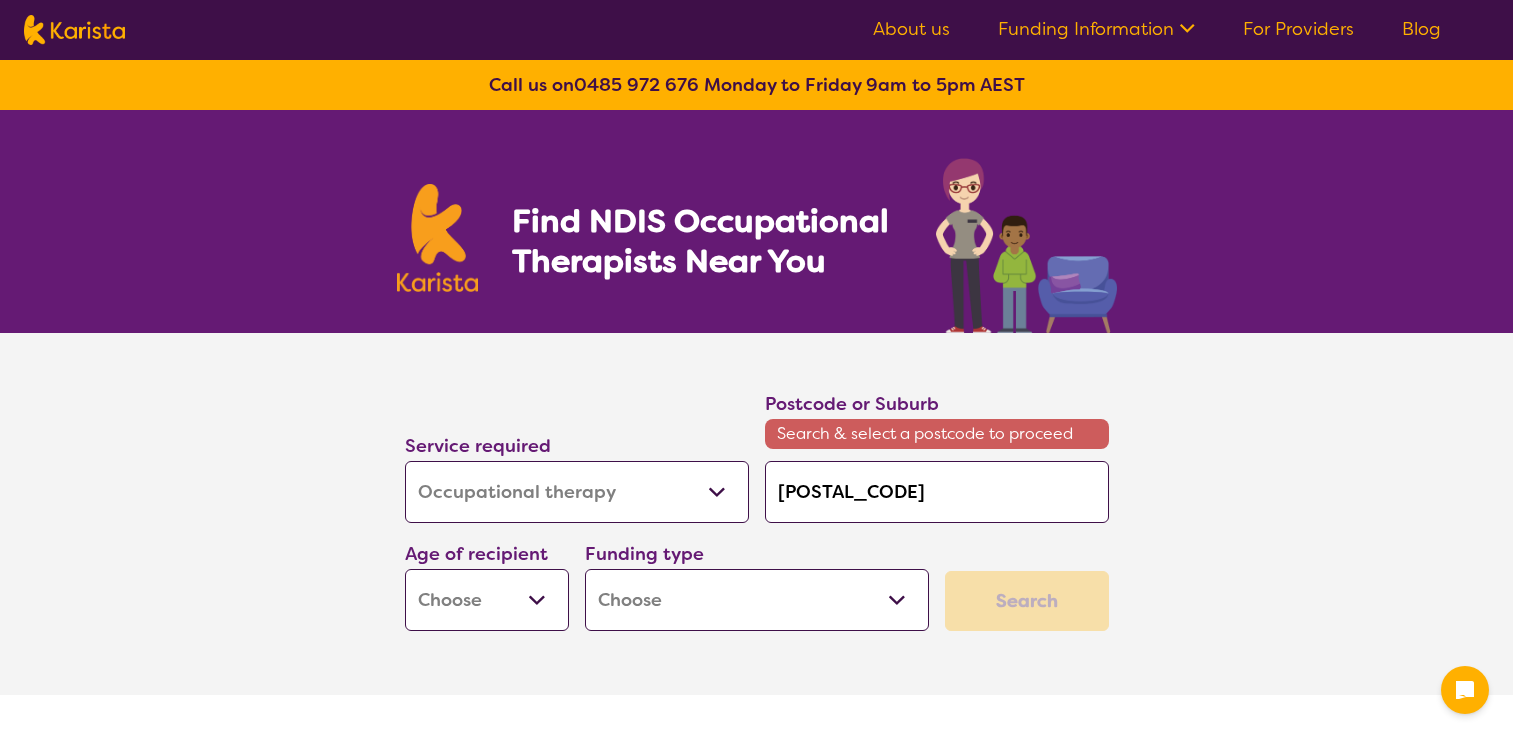 select on "Occupational therapy" 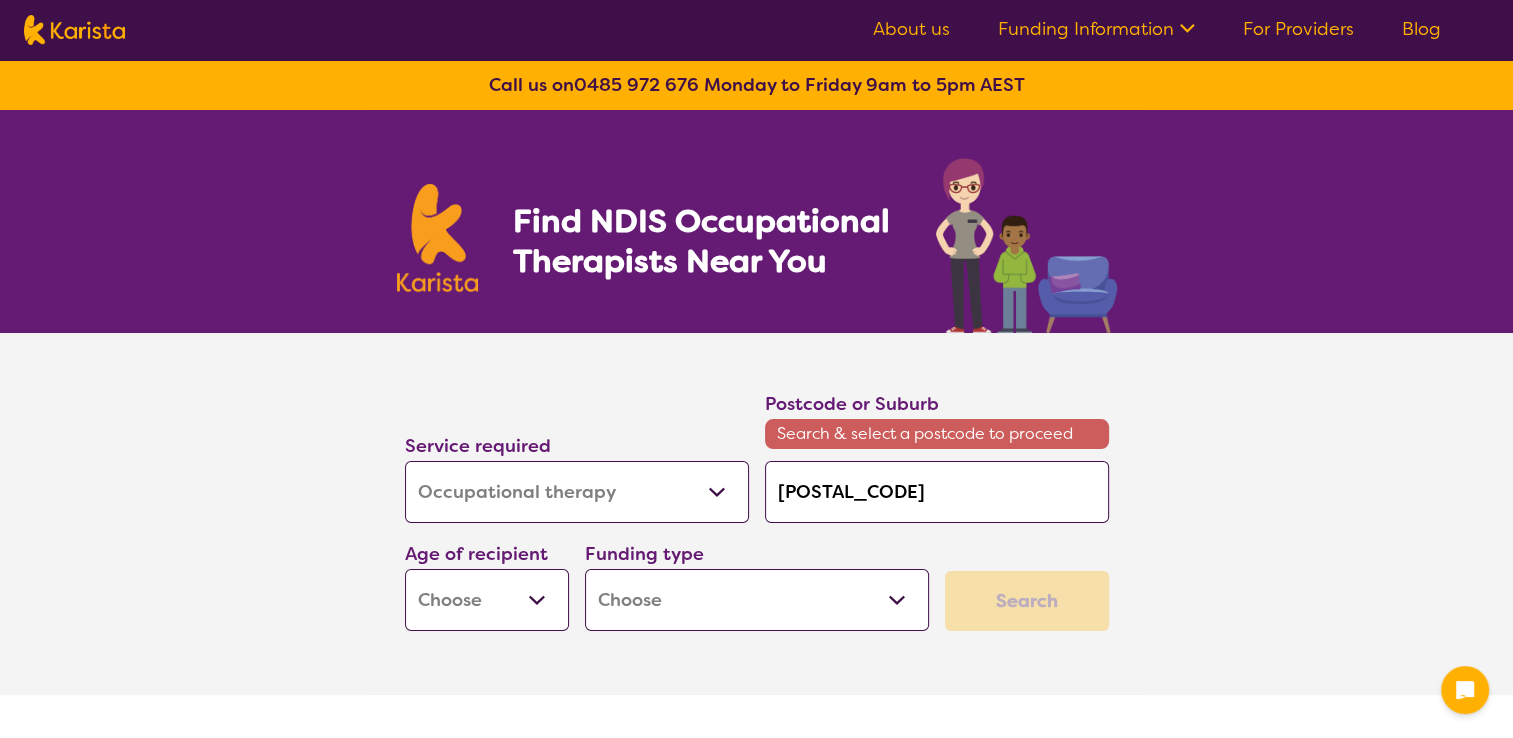 type on "[POSTAL_CODE]" 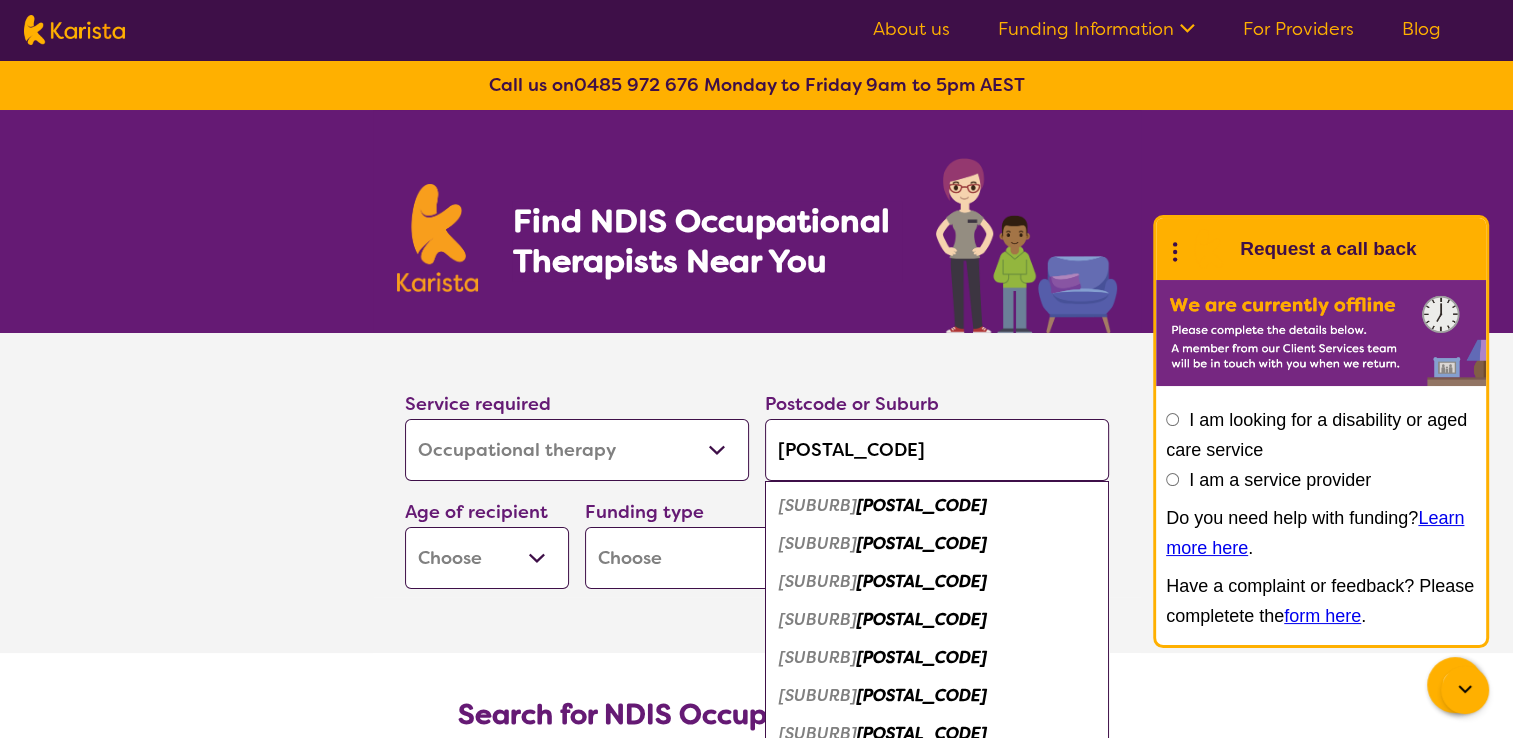 type on "[POSTAL_CODE]" 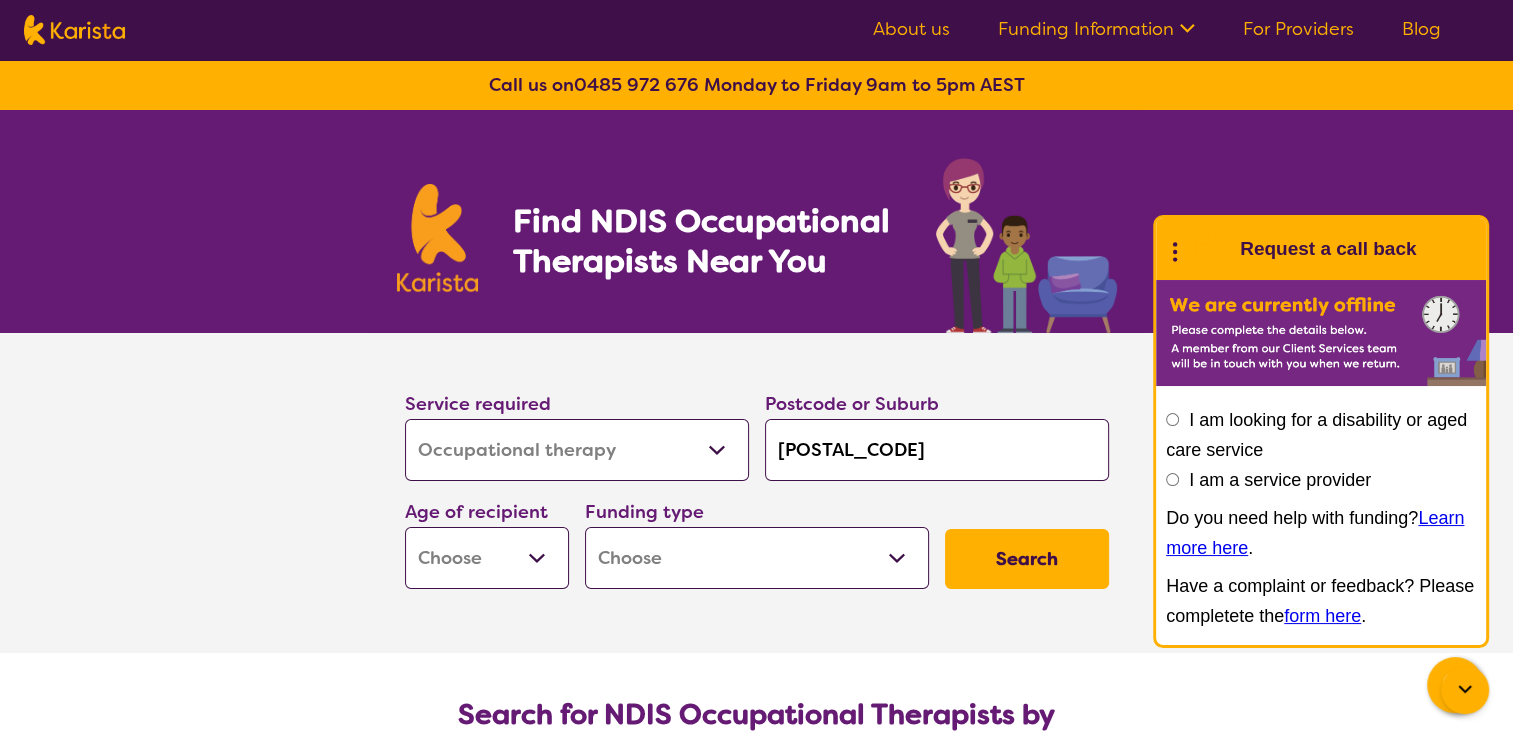 click on "Home Care Package (HCP) National Disability Insurance Scheme (NDIS) I don't know" at bounding box center [757, 558] 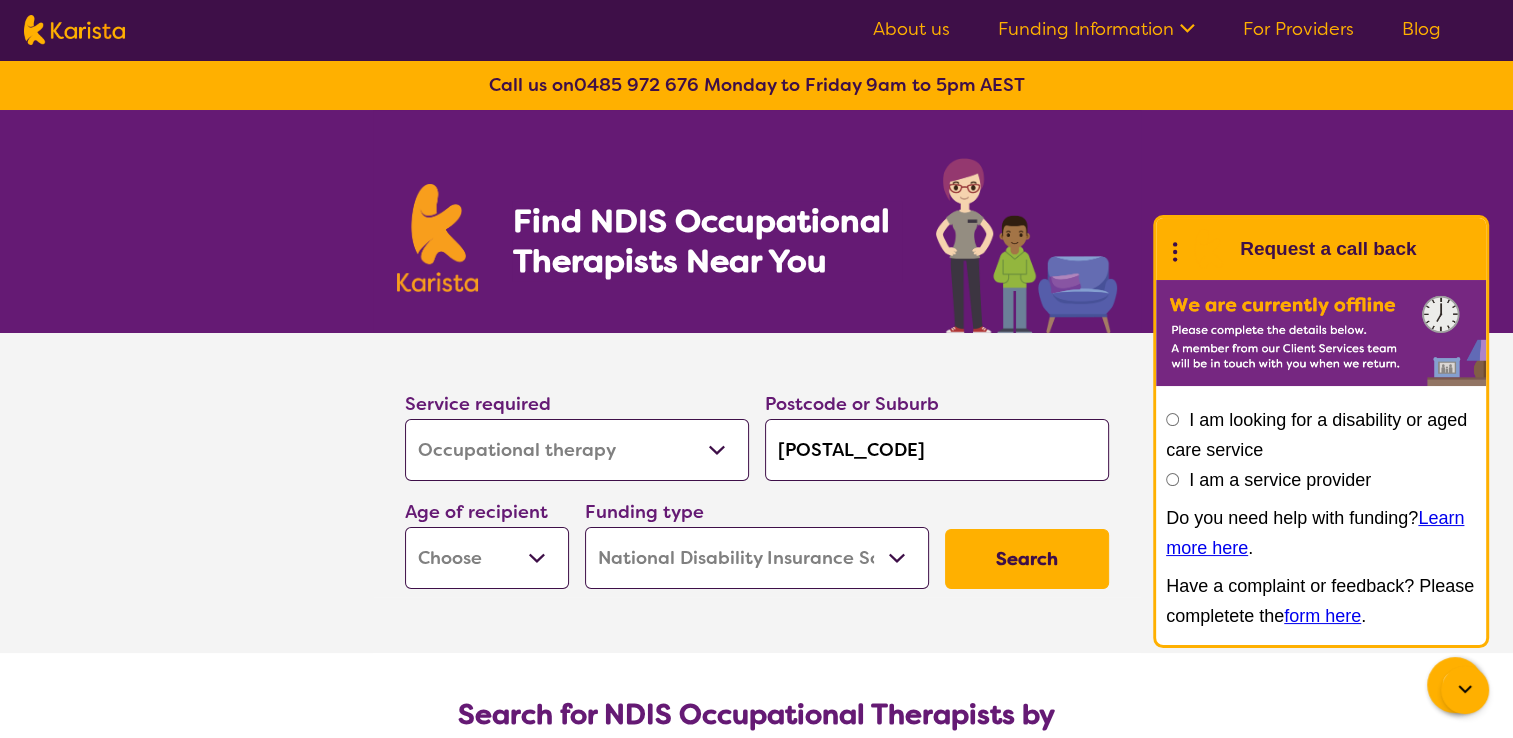 click on "Home Care Package (HCP) National Disability Insurance Scheme (NDIS) I don't know" at bounding box center [757, 558] 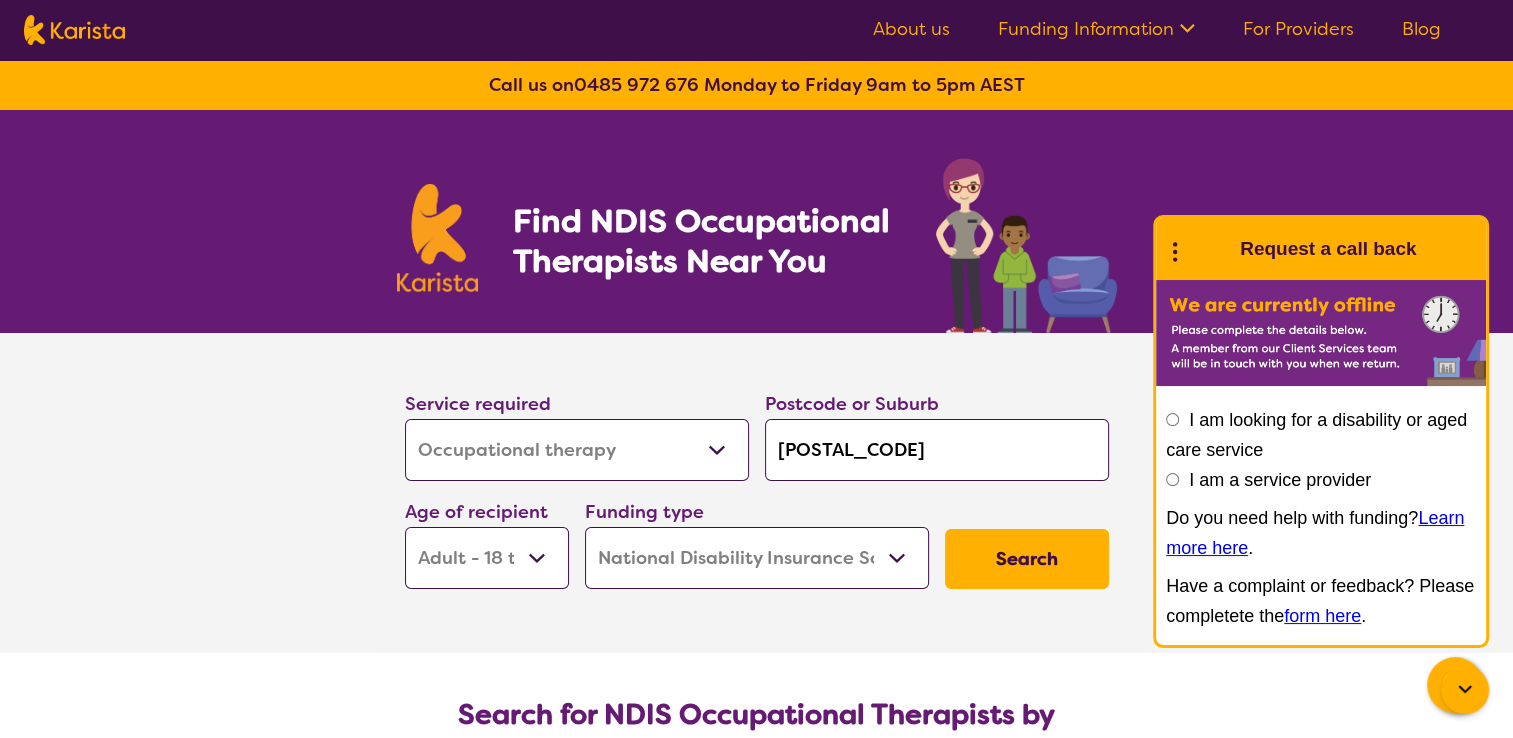 click on "Early Childhood - 0 to 9 Child - 10 to 11 Adolescent - 12 to 17 Adult - 18 to 64 Aged - 65+" at bounding box center (487, 558) 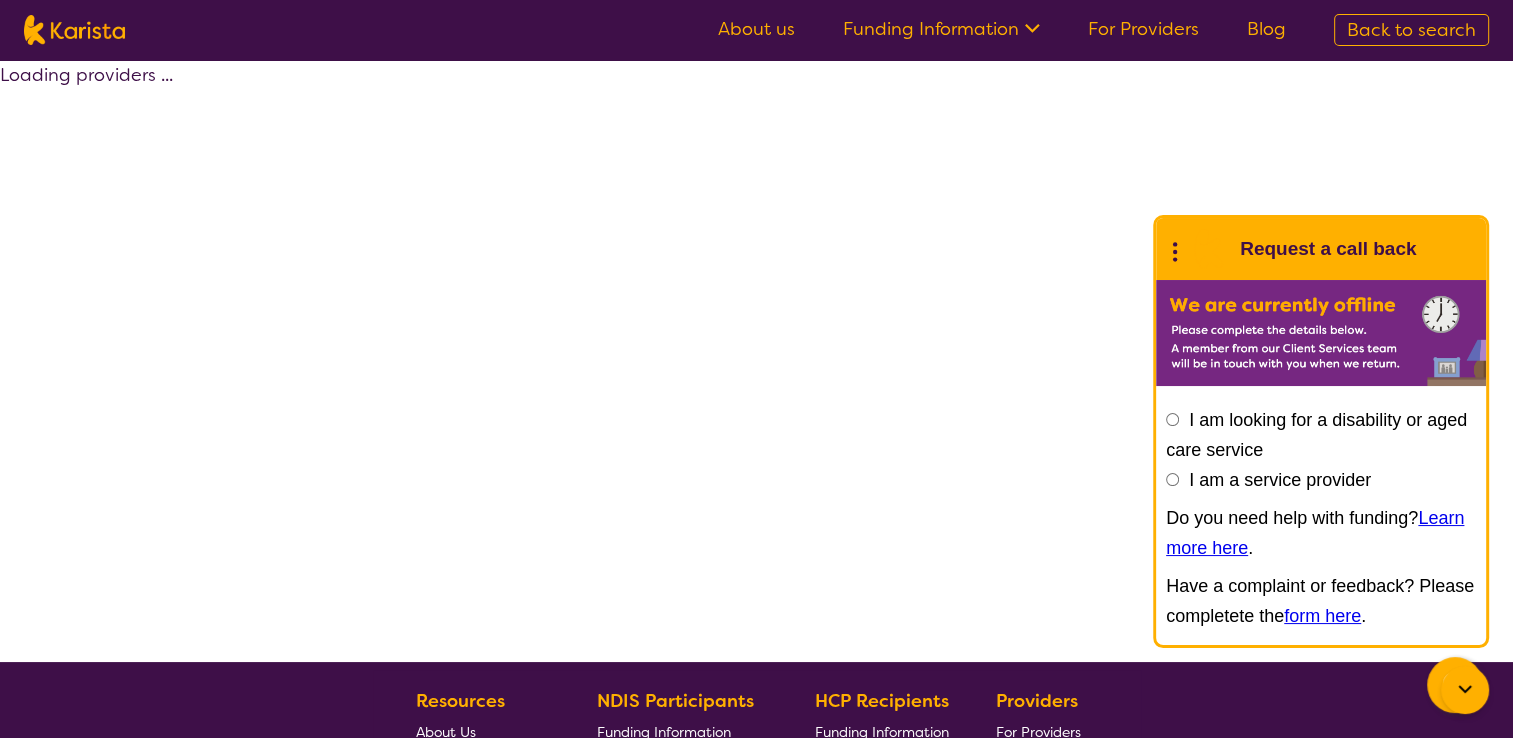 select on "by_score" 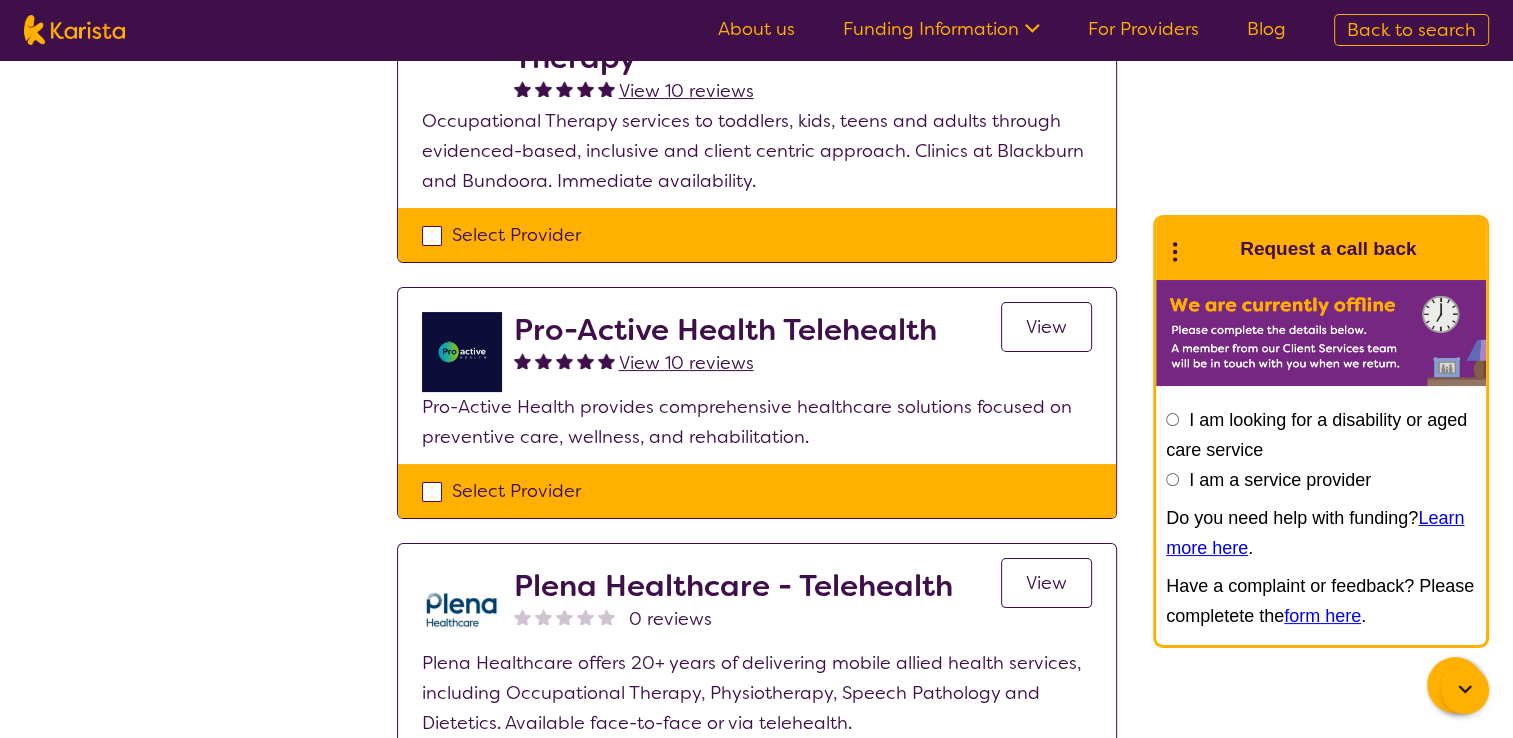 scroll, scrollTop: 0, scrollLeft: 0, axis: both 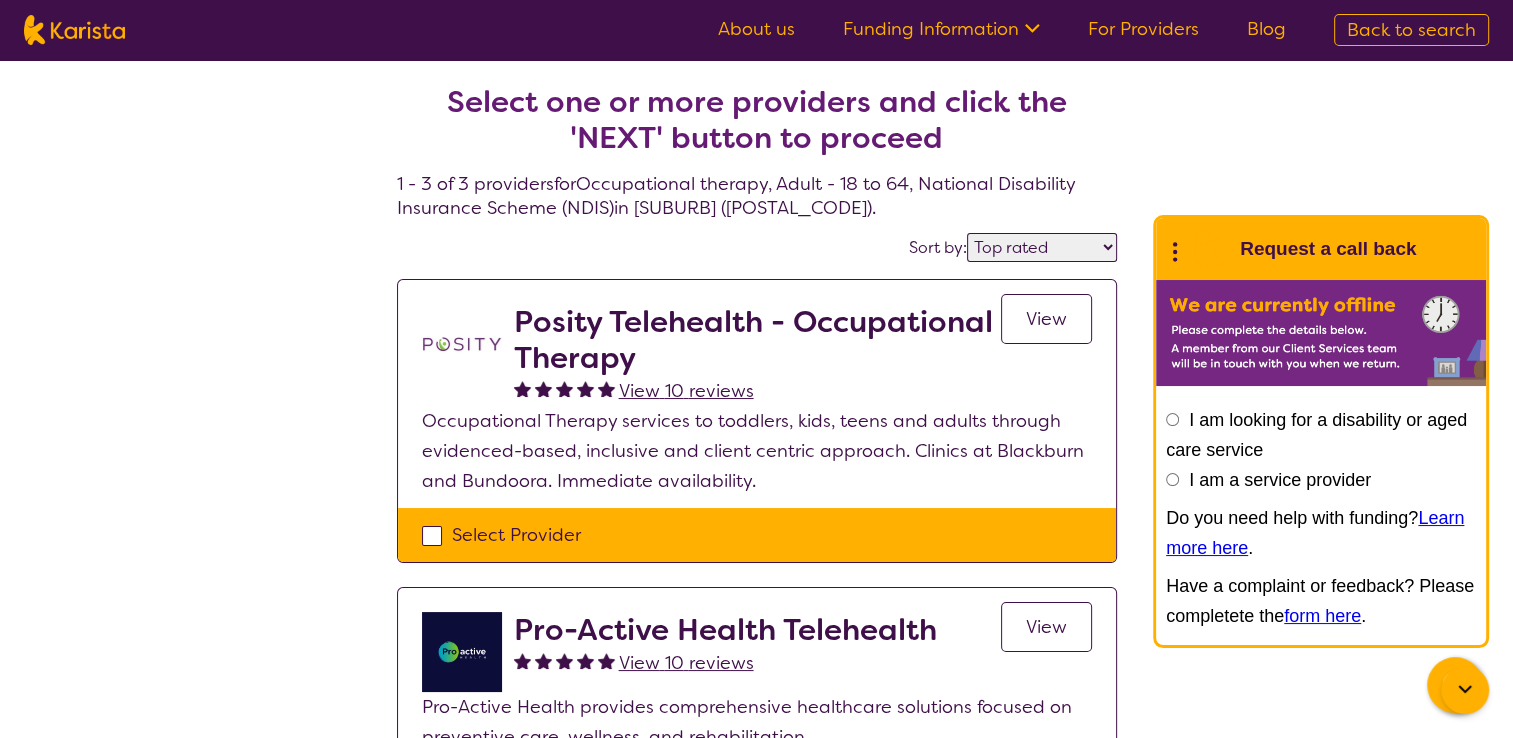 select on "Occupational therapy" 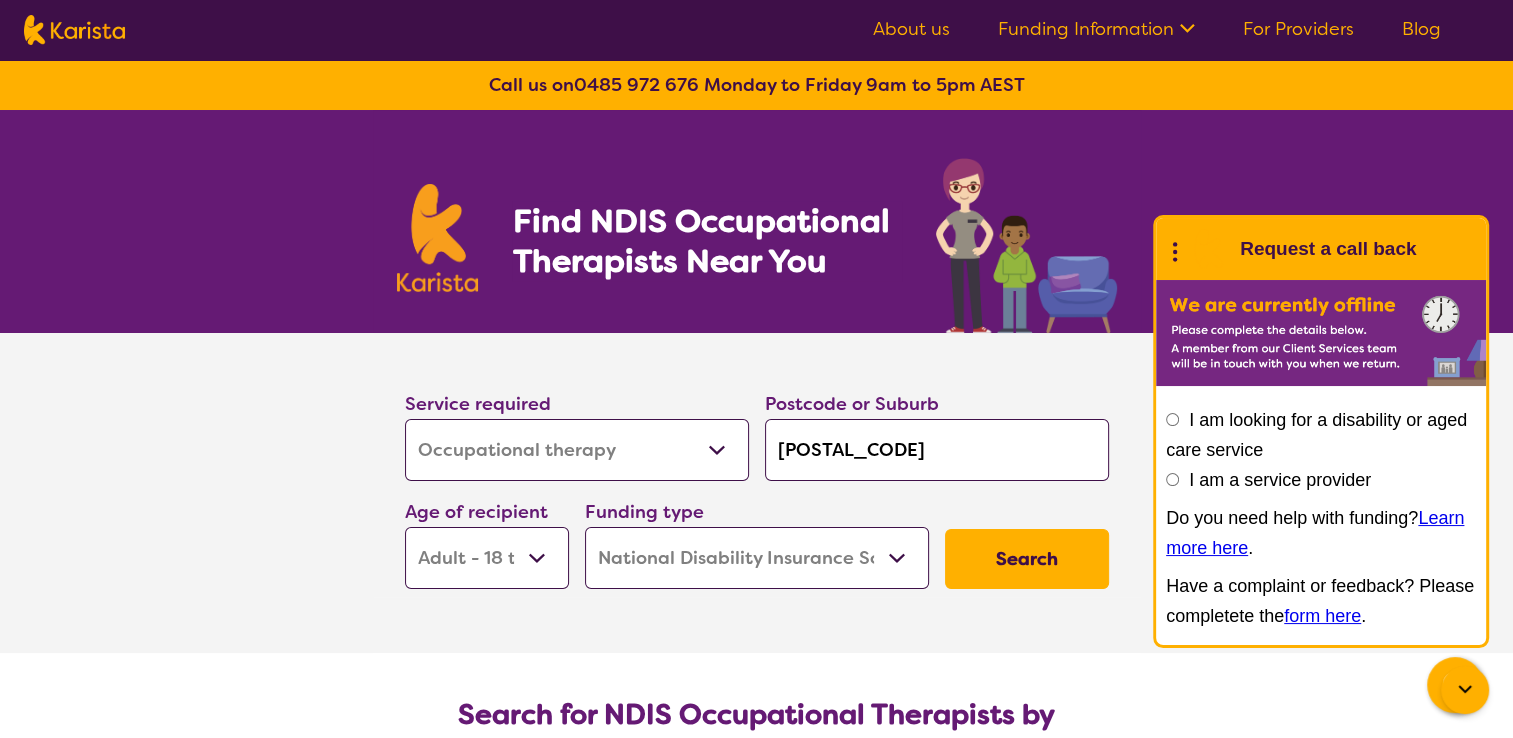 click on "Allied Health Assistant Assessment (ADHD or Autism) Behaviour support Counselling Dietitian Domestic and home help Employment Support Exercise physiology Home Care Package Provider Key Worker NDIS Plan management NDIS Support Coordination Nursing services Occupational therapy Personal care Physiotherapy Podiatry Psychology Psychosocial Recovery Coach Respite Speech therapy Support worker Supported accommodation" at bounding box center [577, 450] 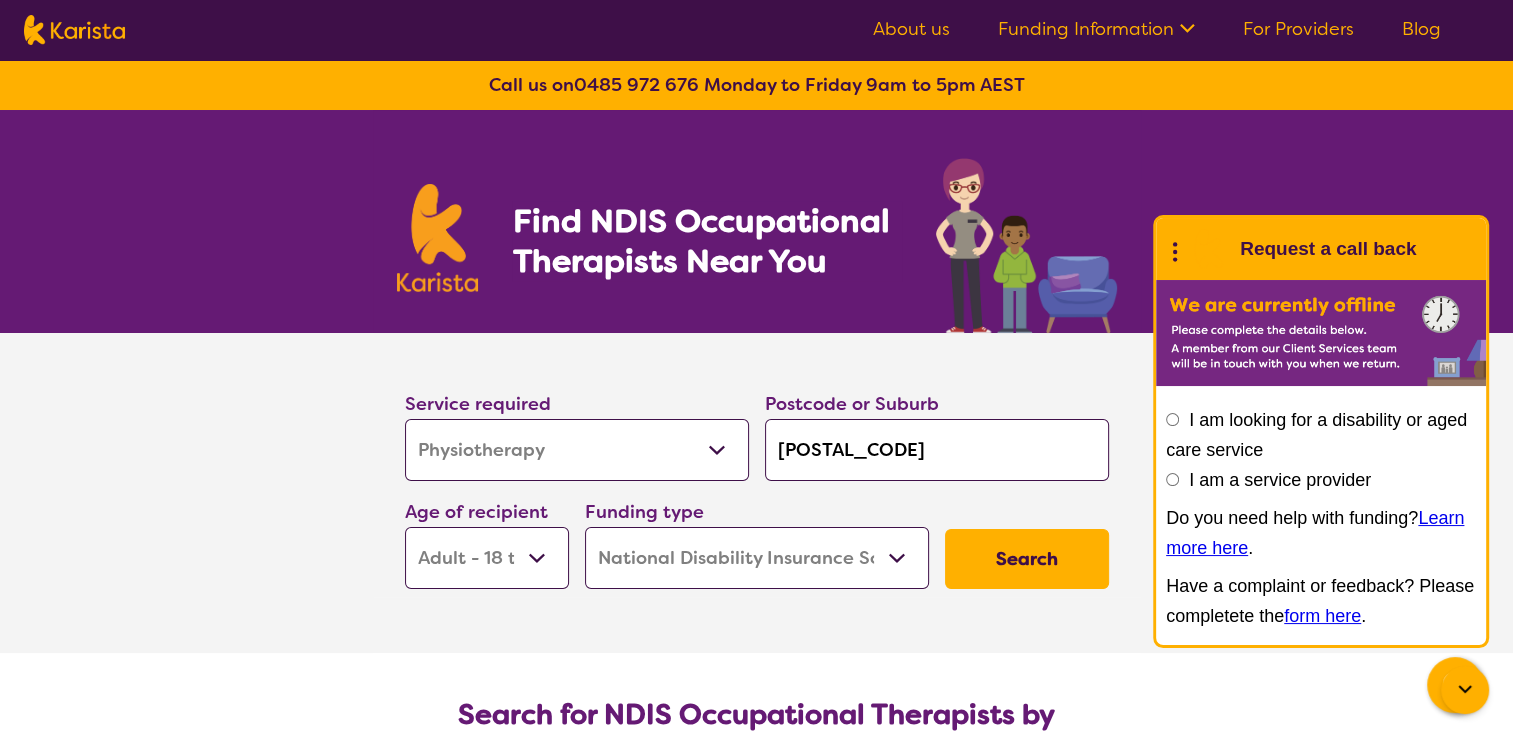 click on "Allied Health Assistant Assessment (ADHD or Autism) Behaviour support Counselling Dietitian Domestic and home help Employment Support Exercise physiology Home Care Package Provider Key Worker NDIS Plan management NDIS Support Coordination Nursing services Occupational therapy Personal care Physiotherapy Podiatry Psychology Psychosocial Recovery Coach Respite Speech therapy Support worker Supported accommodation" at bounding box center (577, 450) 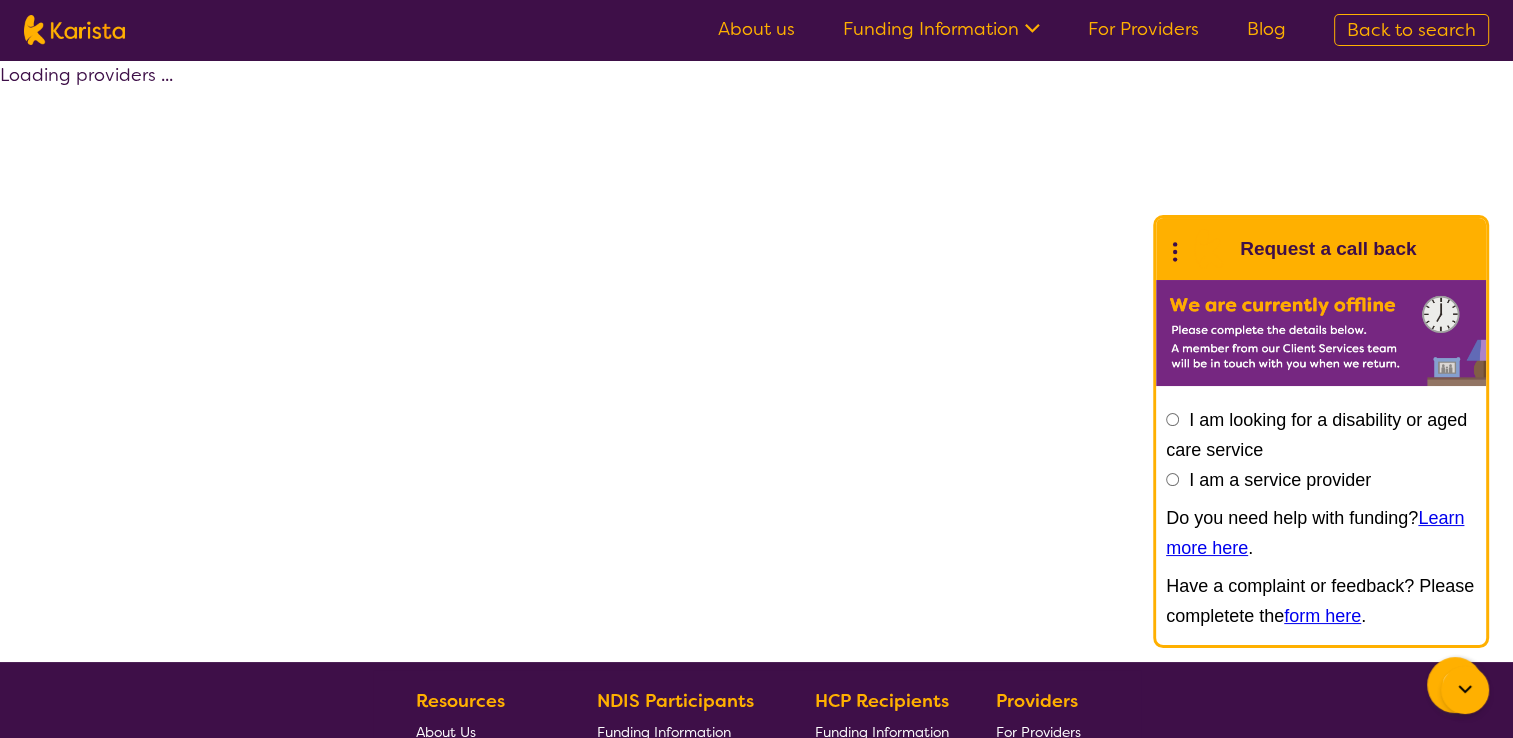 select on "by_score" 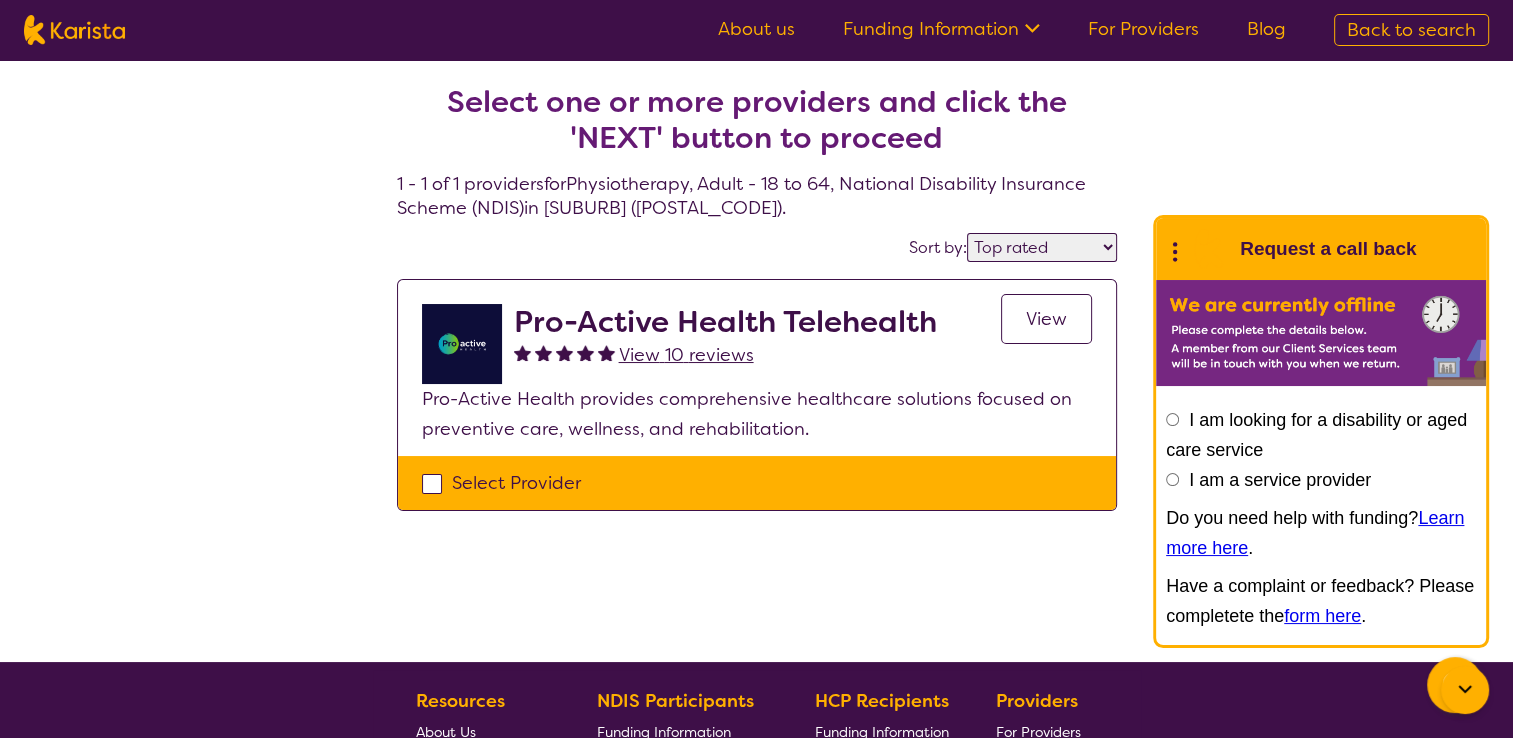 click on "View" at bounding box center [1046, 319] 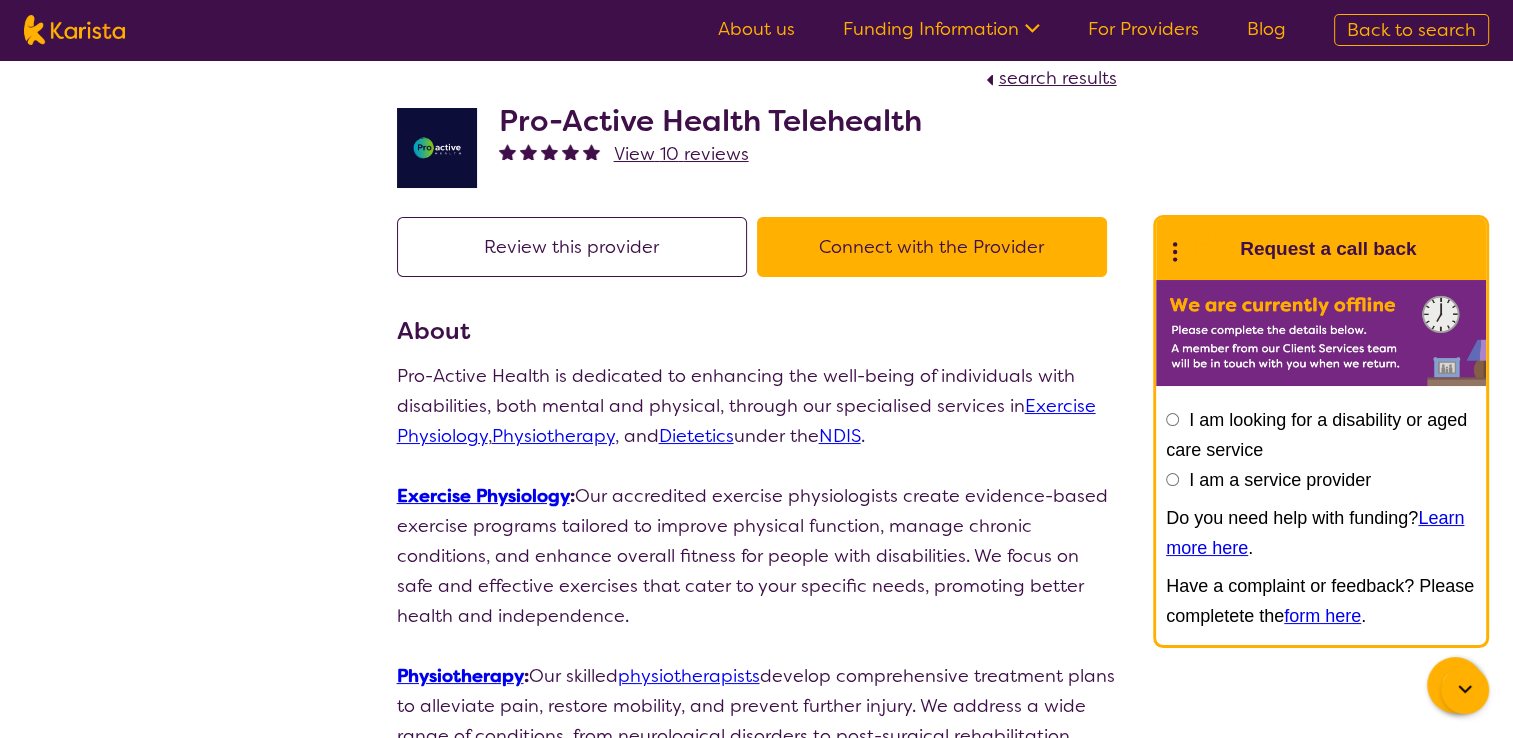 scroll, scrollTop: 0, scrollLeft: 0, axis: both 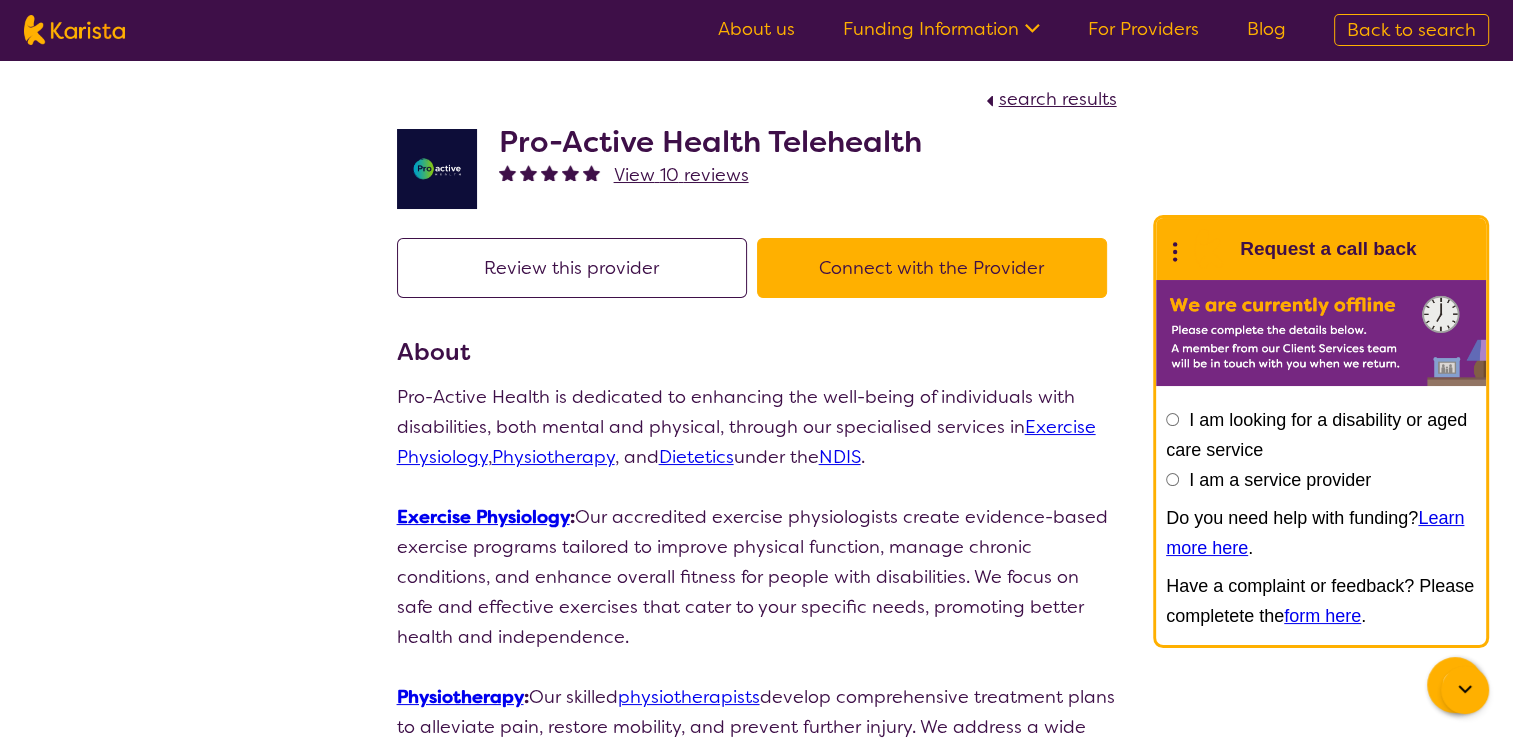 select on "by_score" 